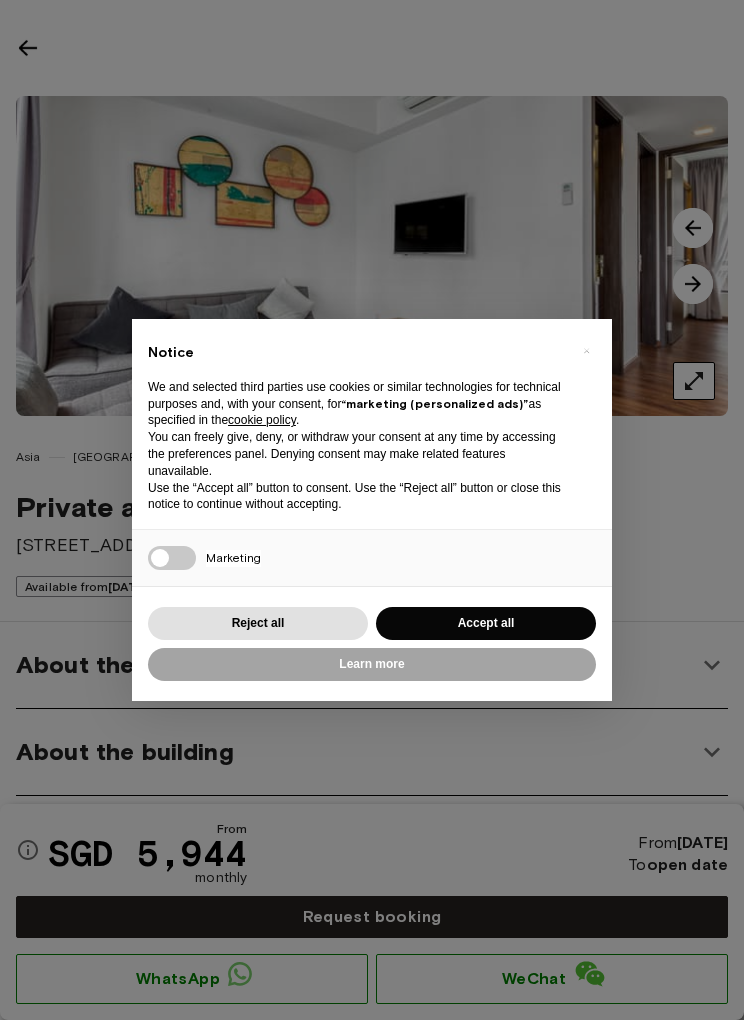 scroll, scrollTop: 0, scrollLeft: 0, axis: both 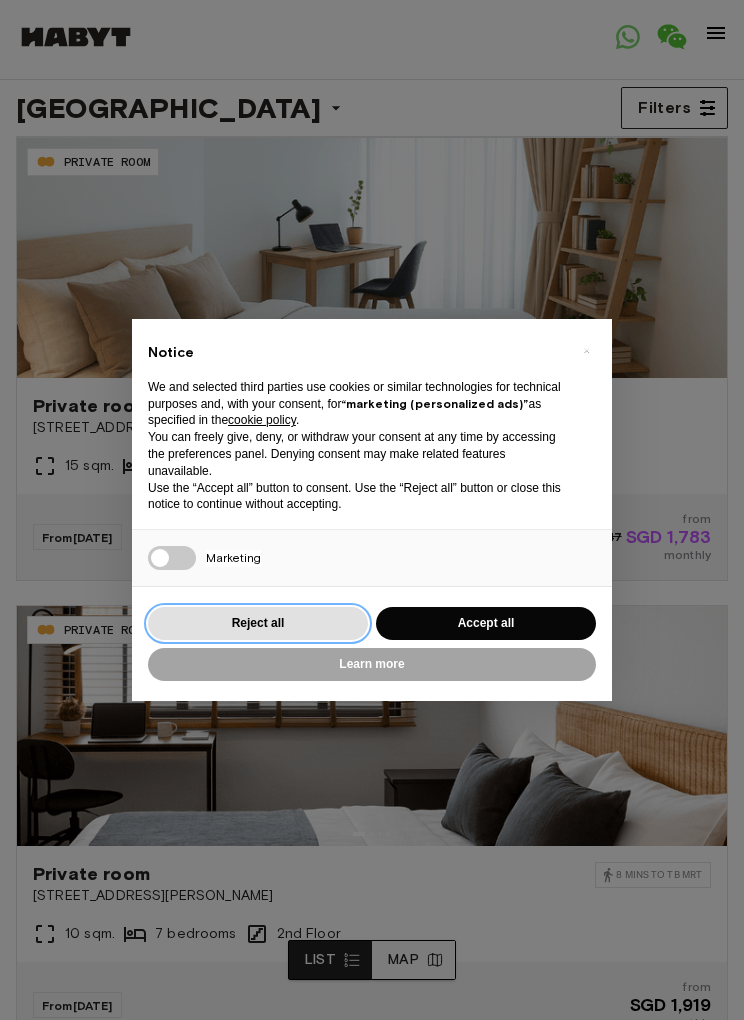 click on "Reject all" at bounding box center [258, 623] 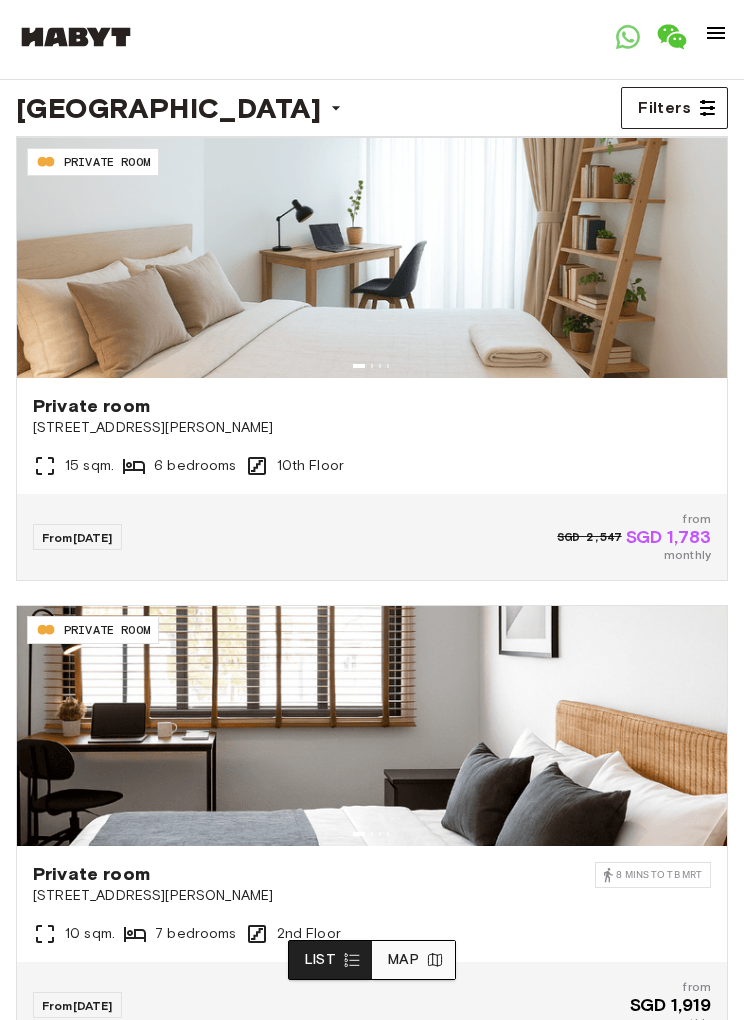 scroll, scrollTop: 0, scrollLeft: 0, axis: both 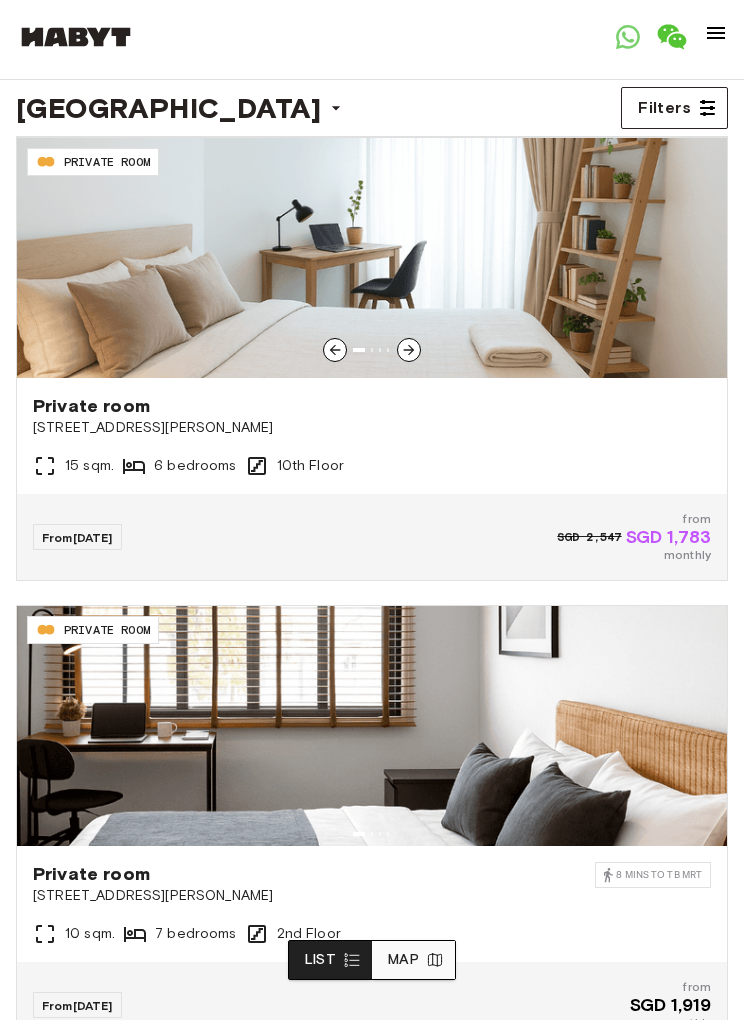 click at bounding box center (372, 258) 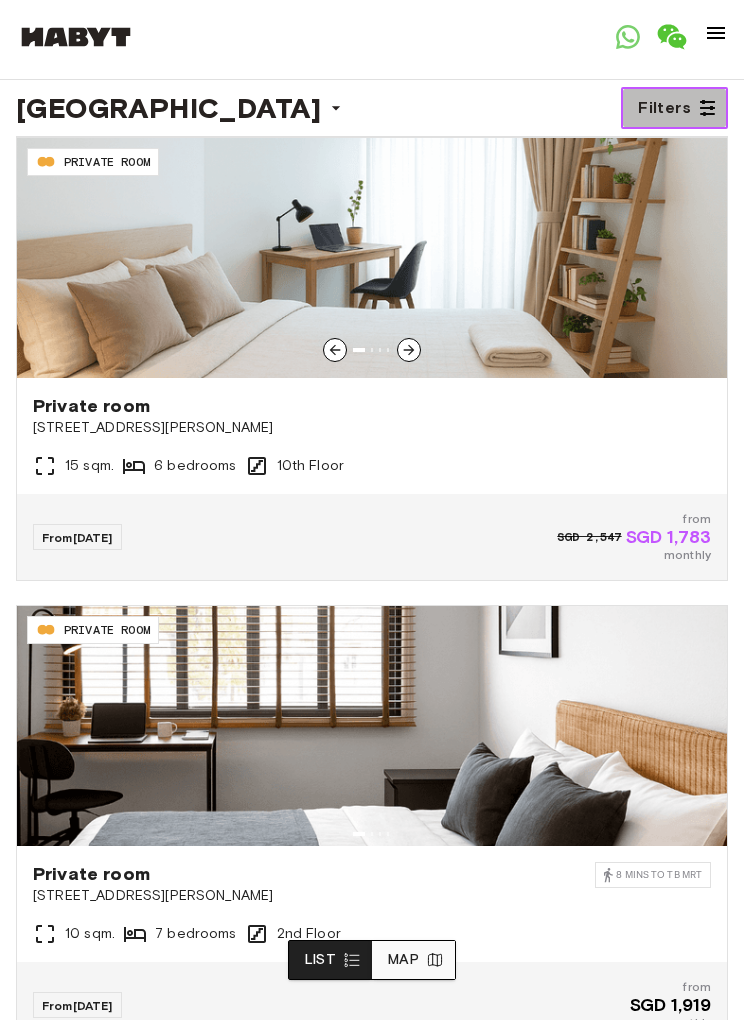 click on "Filters" at bounding box center [664, 108] 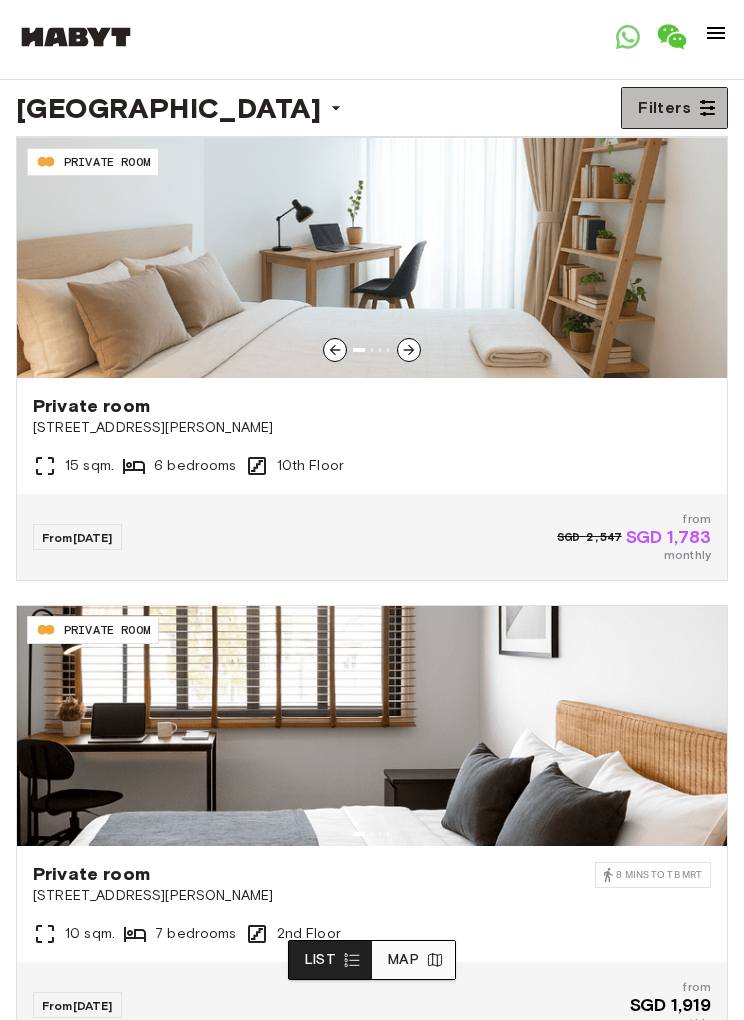 scroll, scrollTop: 0, scrollLeft: 0, axis: both 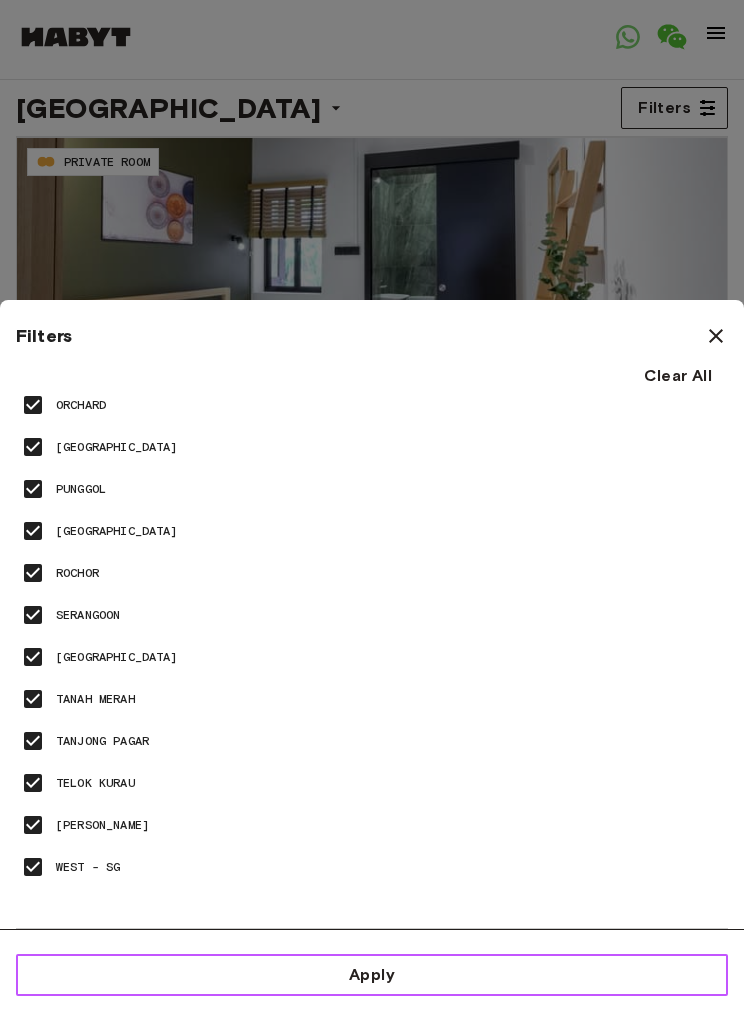 click on "Apply" at bounding box center [372, 975] 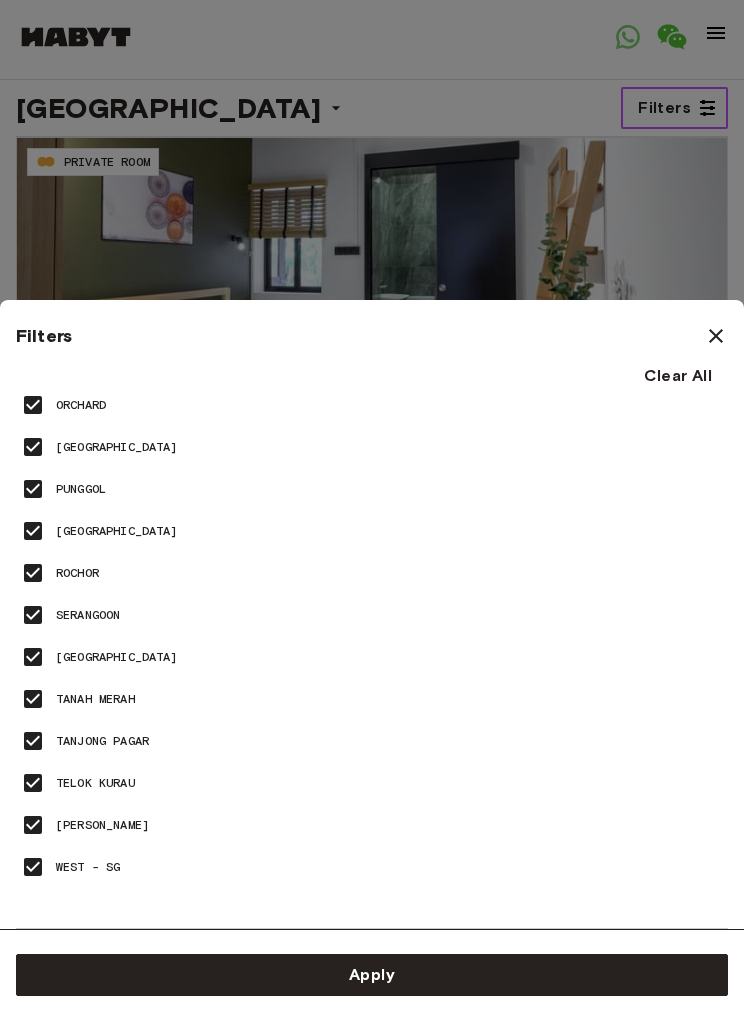 scroll, scrollTop: 0, scrollLeft: 0, axis: both 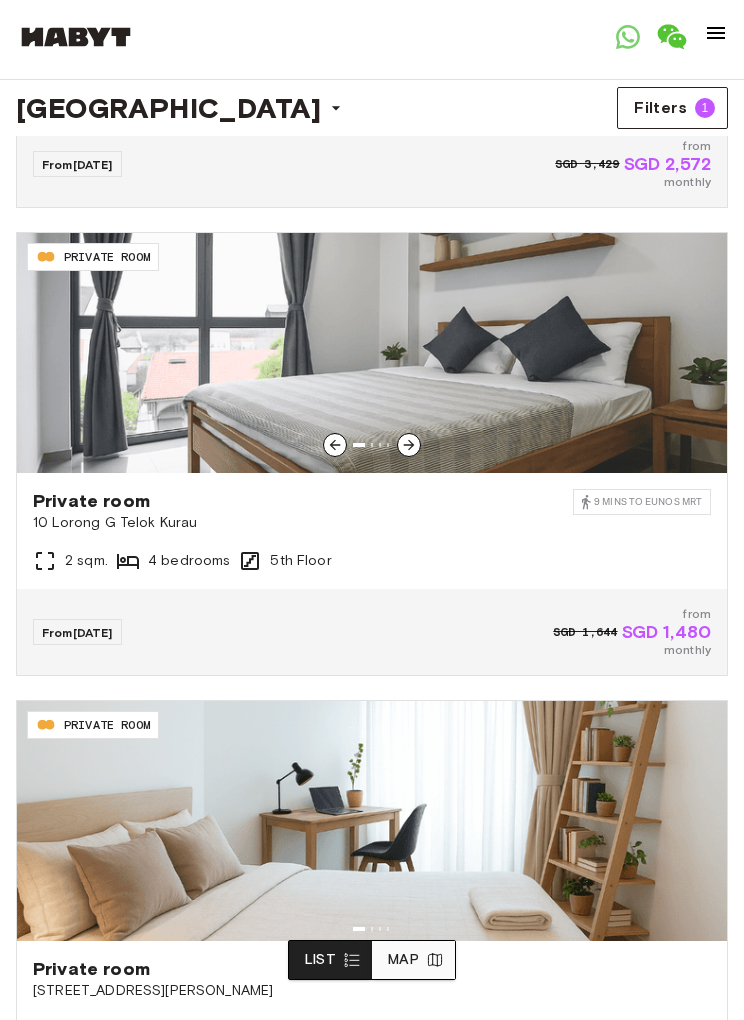 click at bounding box center [409, 445] 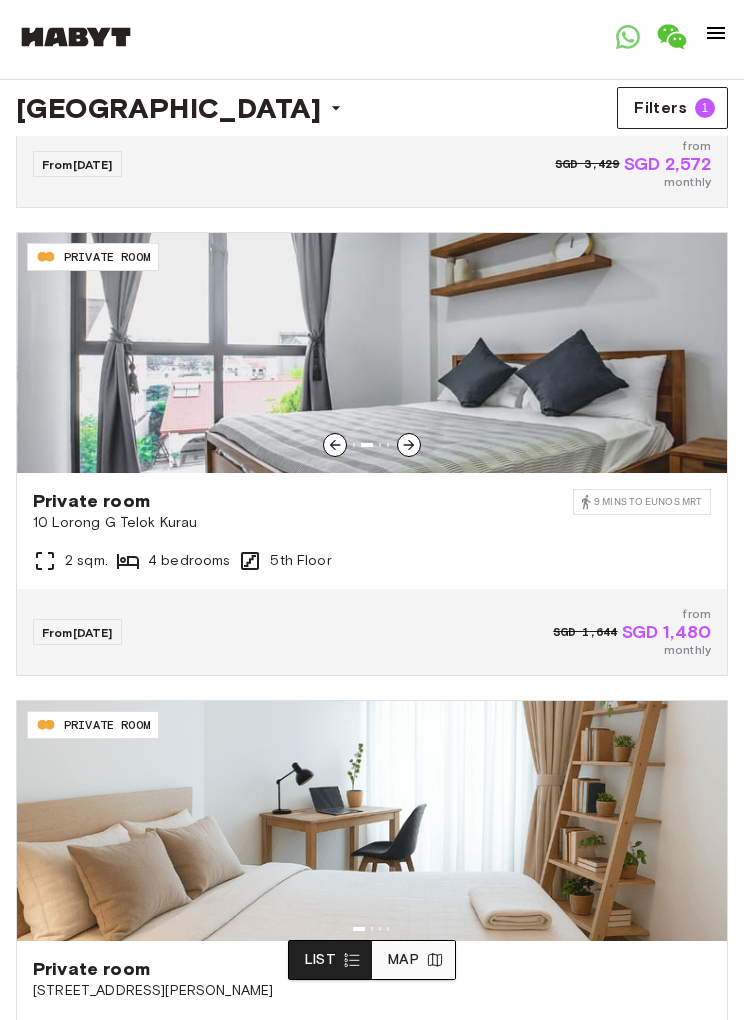 click 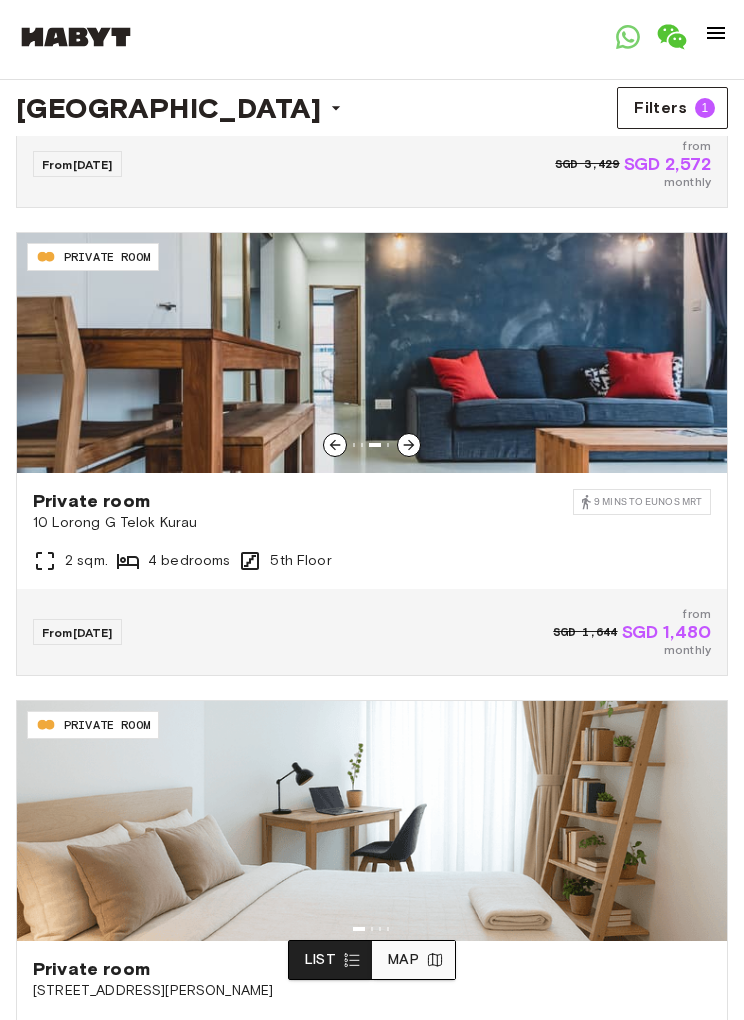click at bounding box center (409, 445) 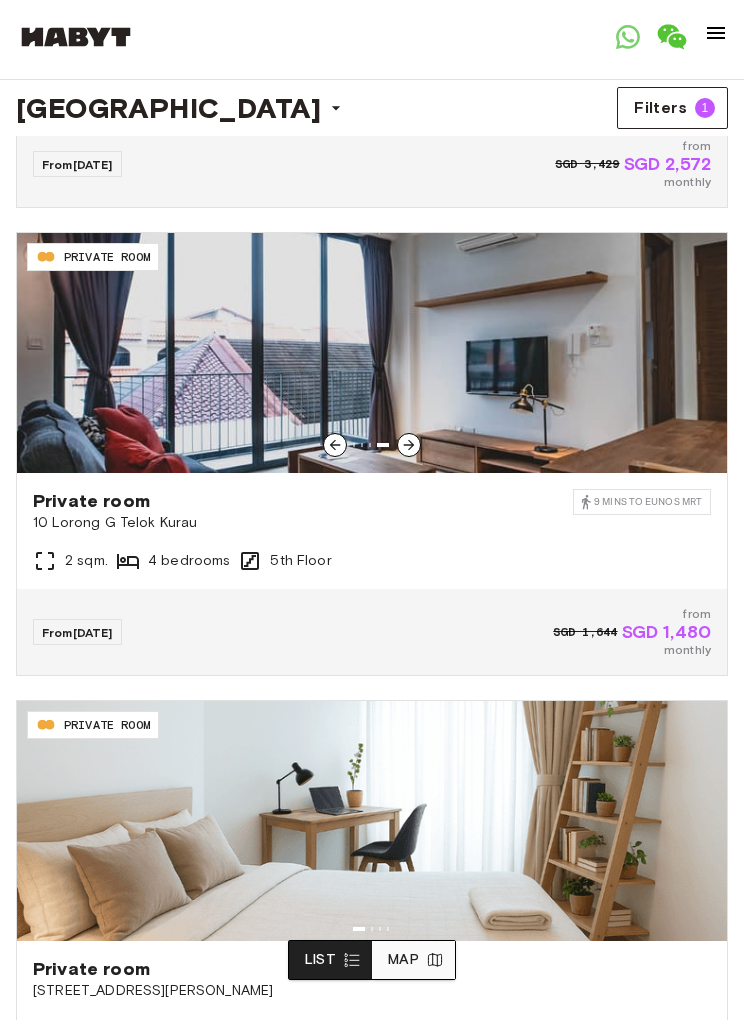 click 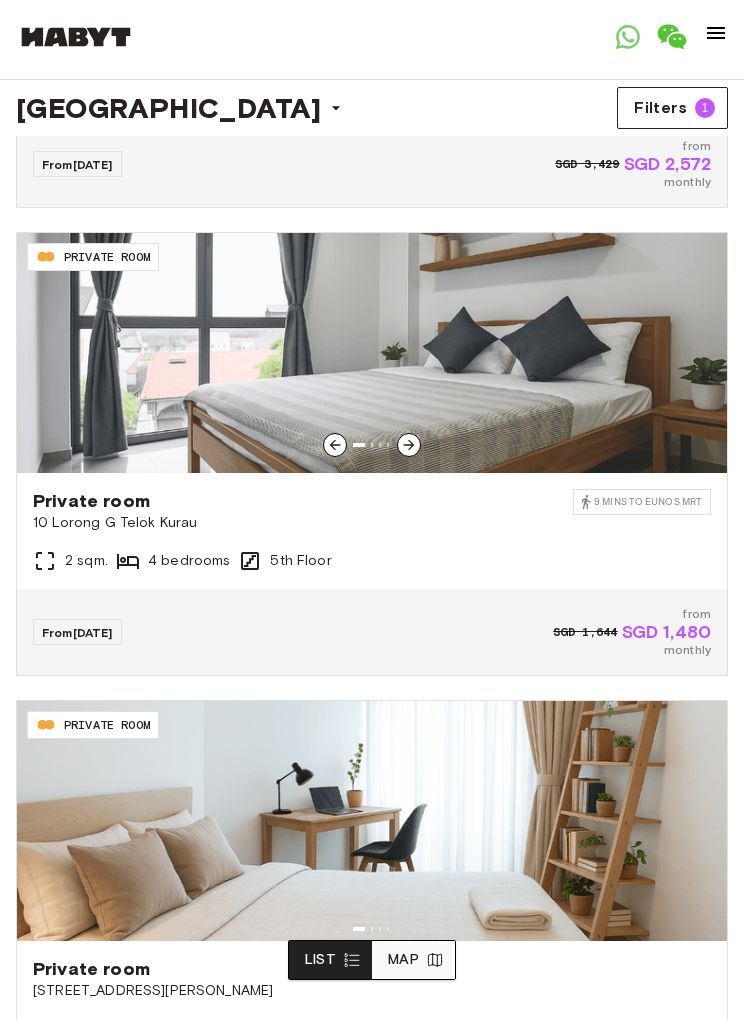 click 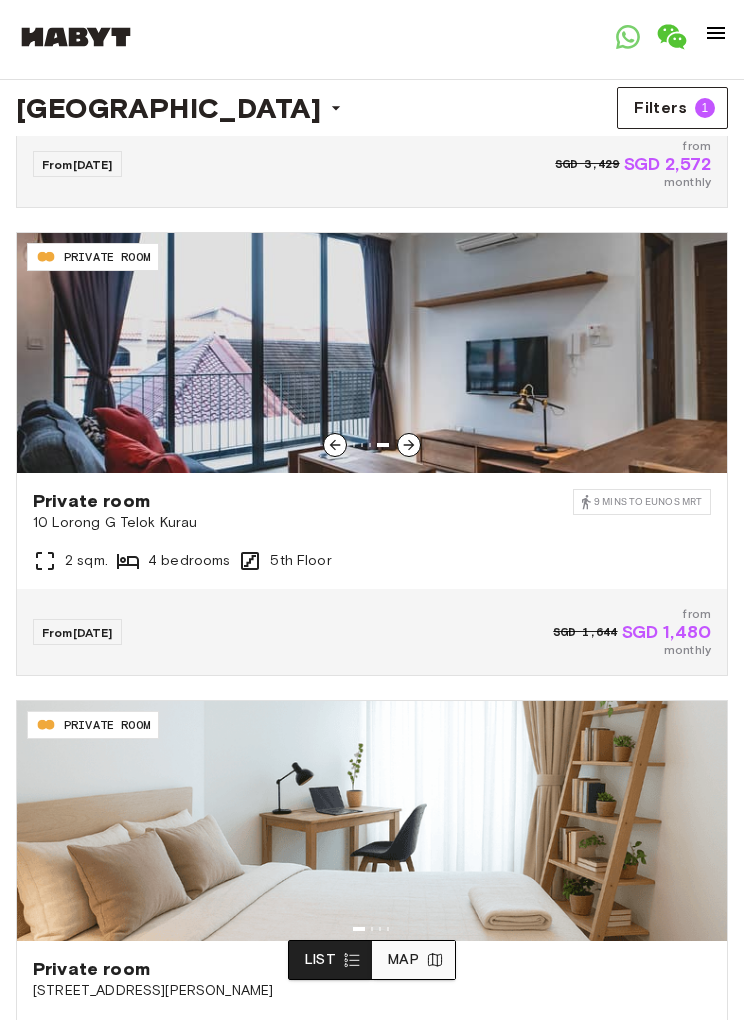 click at bounding box center (335, 445) 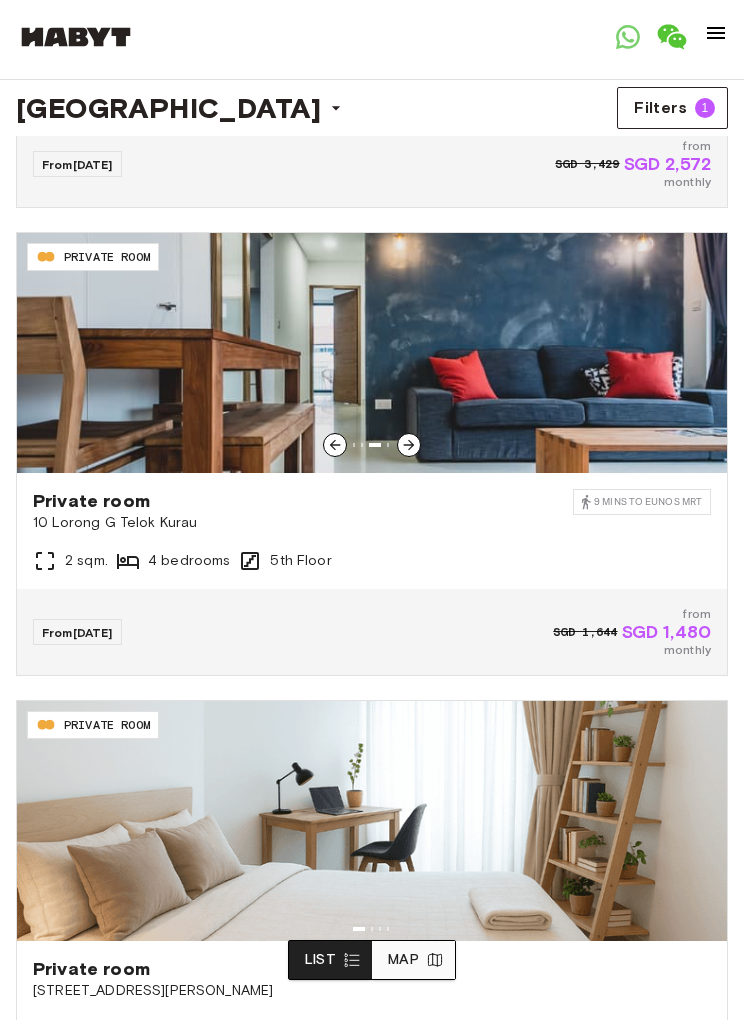 click at bounding box center [372, 353] 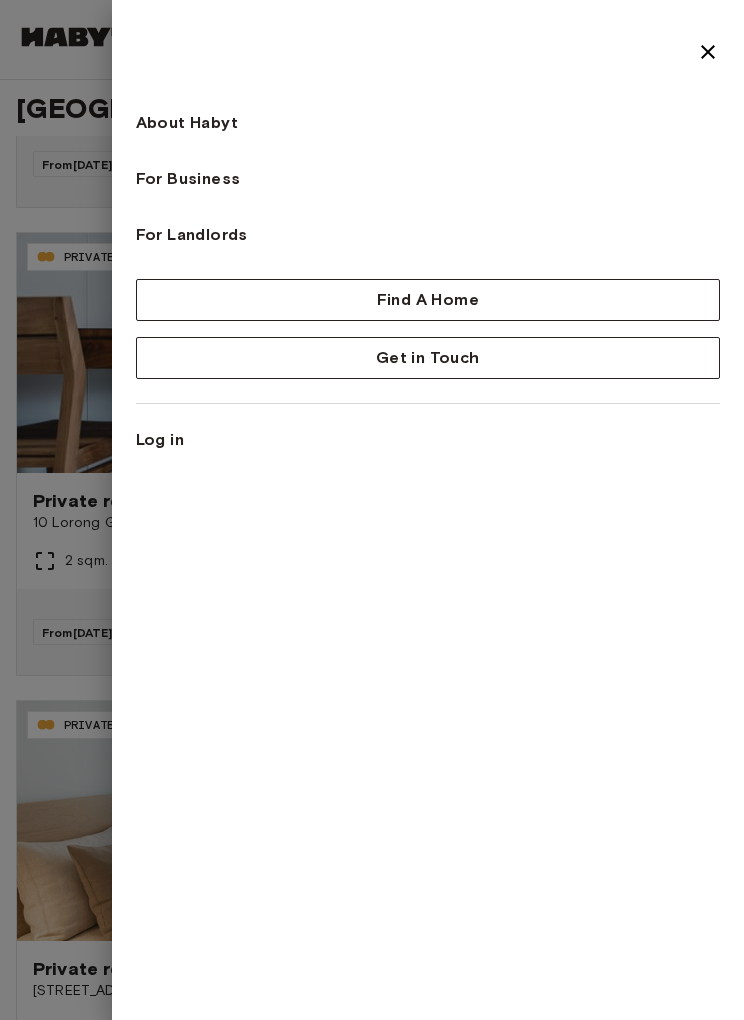 click at bounding box center [708, 52] 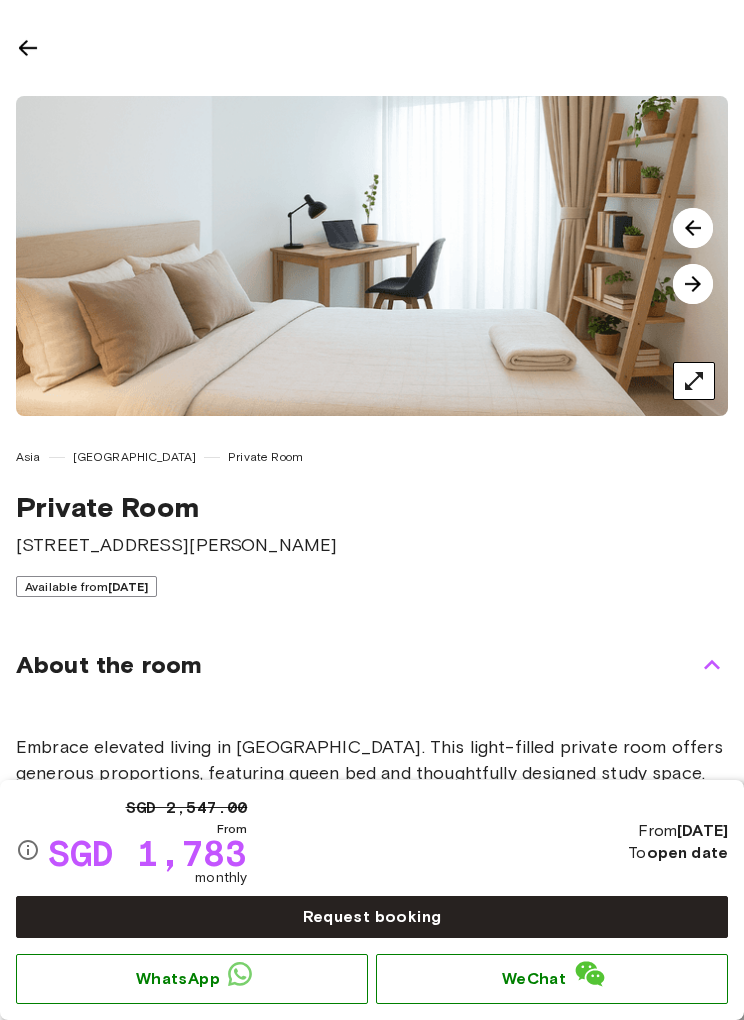 scroll, scrollTop: 0, scrollLeft: 0, axis: both 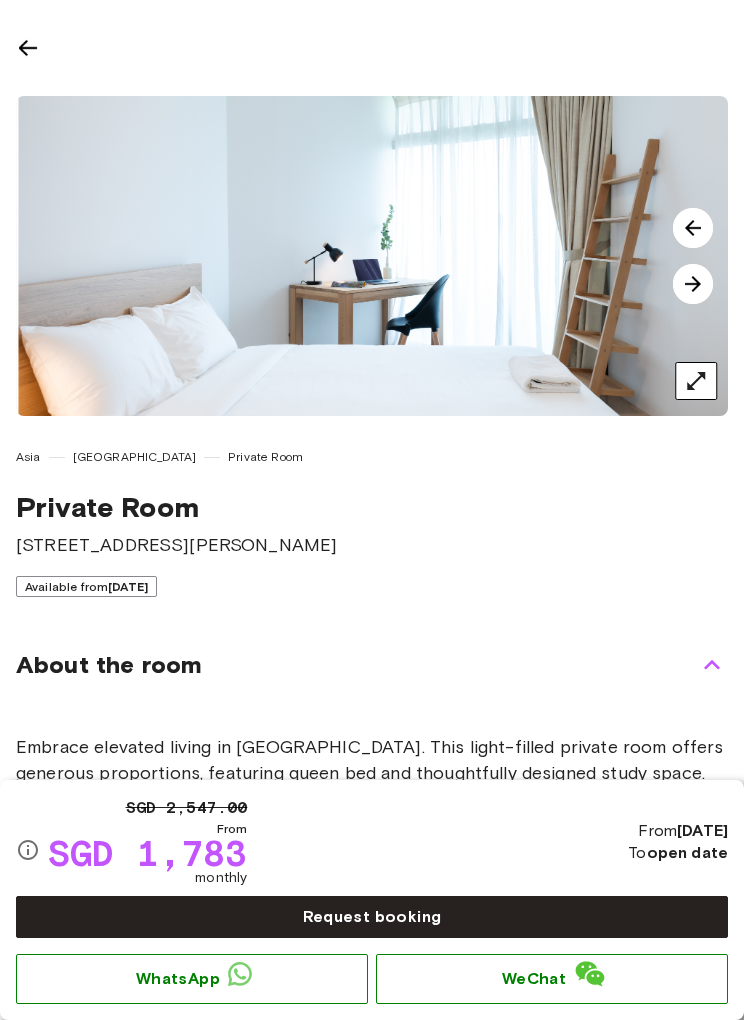 click at bounding box center [693, 284] 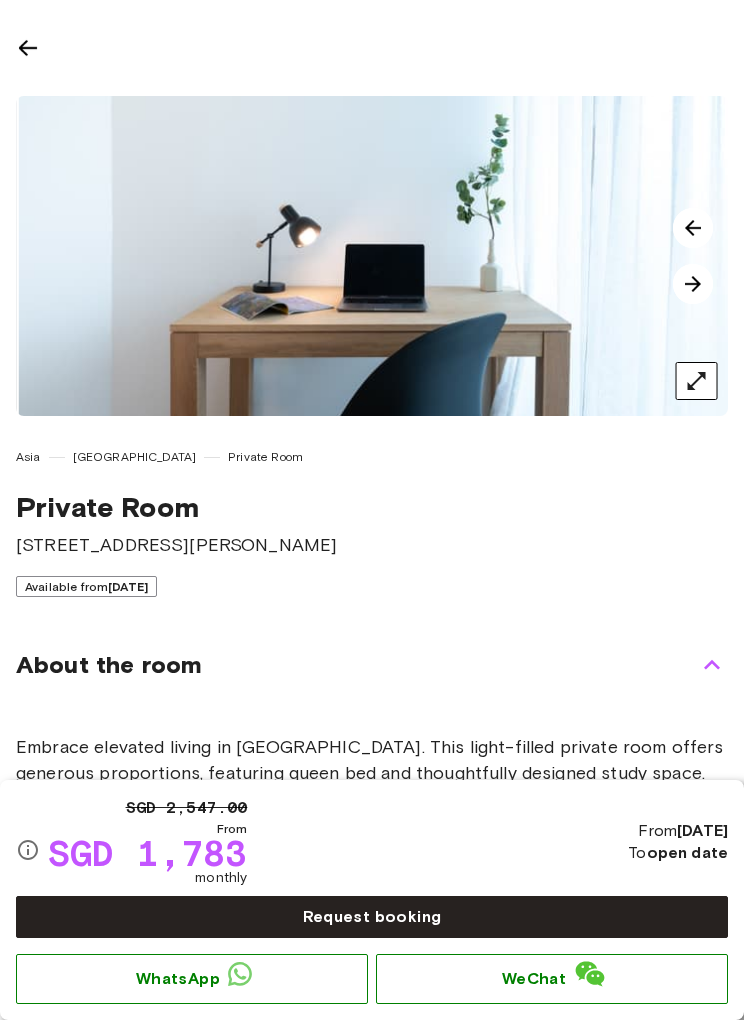click at bounding box center (693, 284) 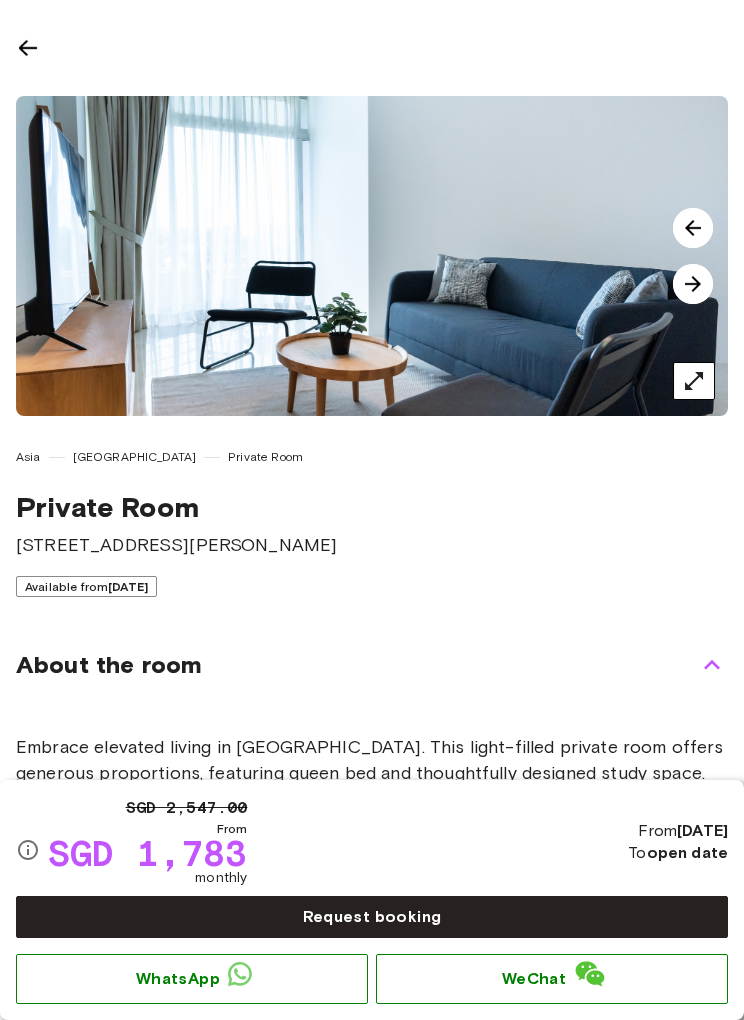 click at bounding box center [693, 284] 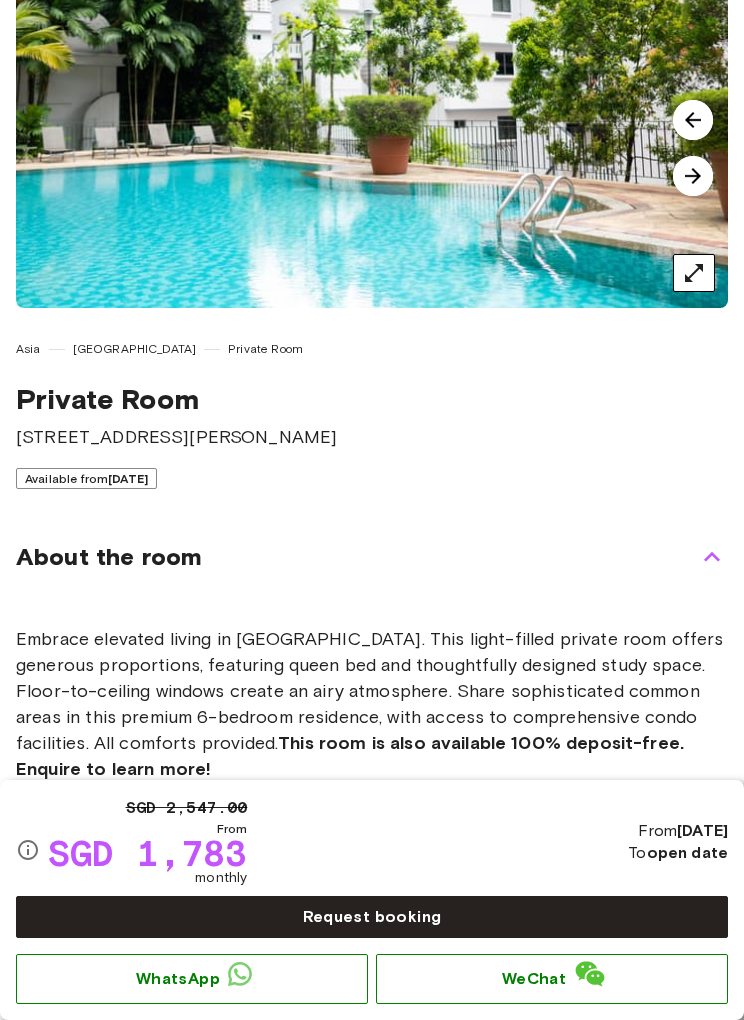 scroll, scrollTop: 0, scrollLeft: 0, axis: both 